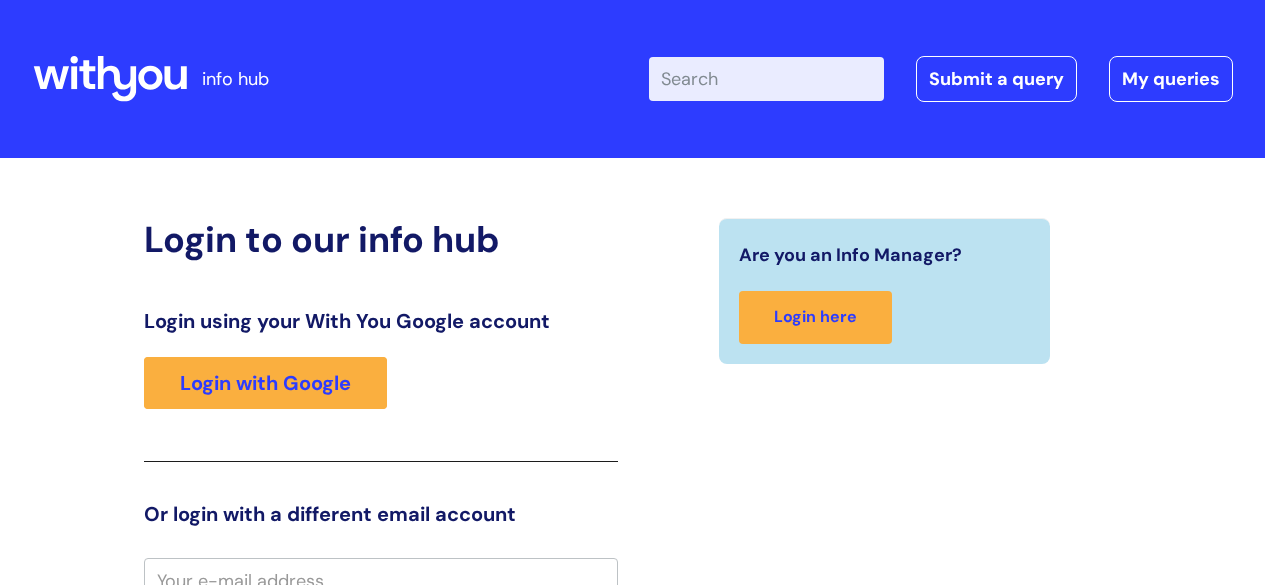scroll, scrollTop: 18, scrollLeft: 0, axis: vertical 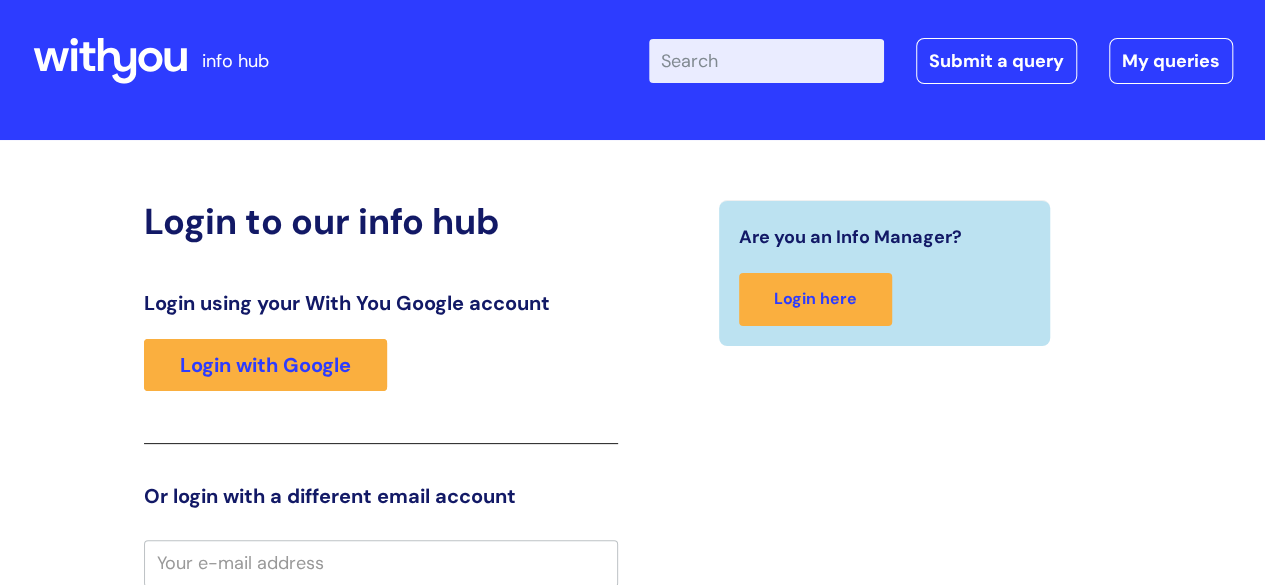 click on "Enter your search term here..." at bounding box center (766, 61) 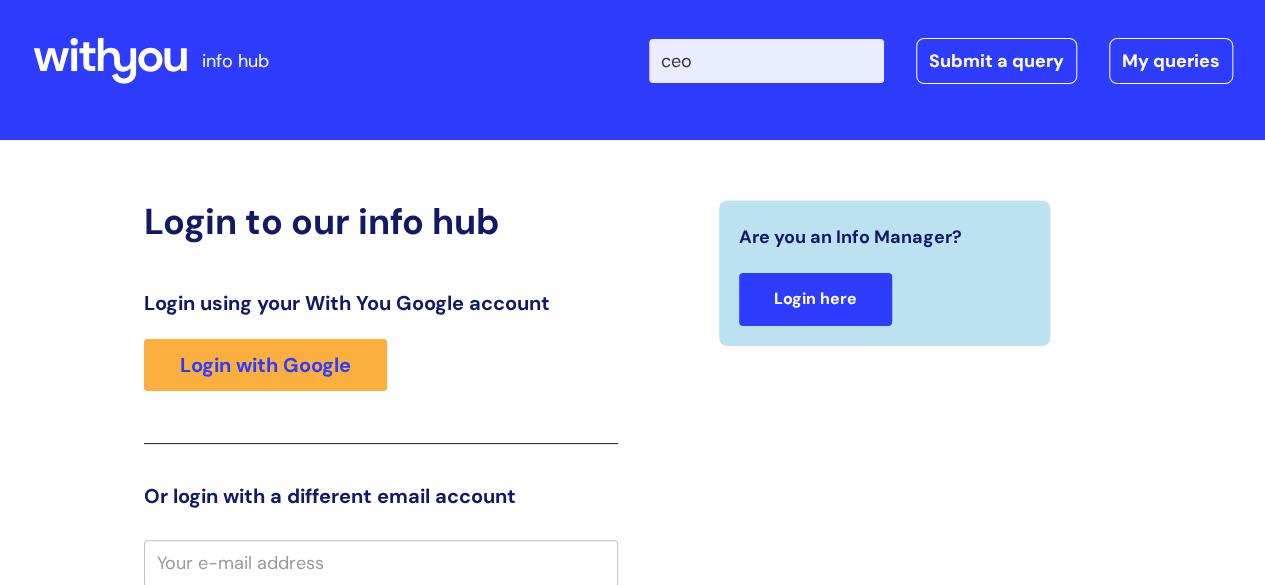 type on "ceo" 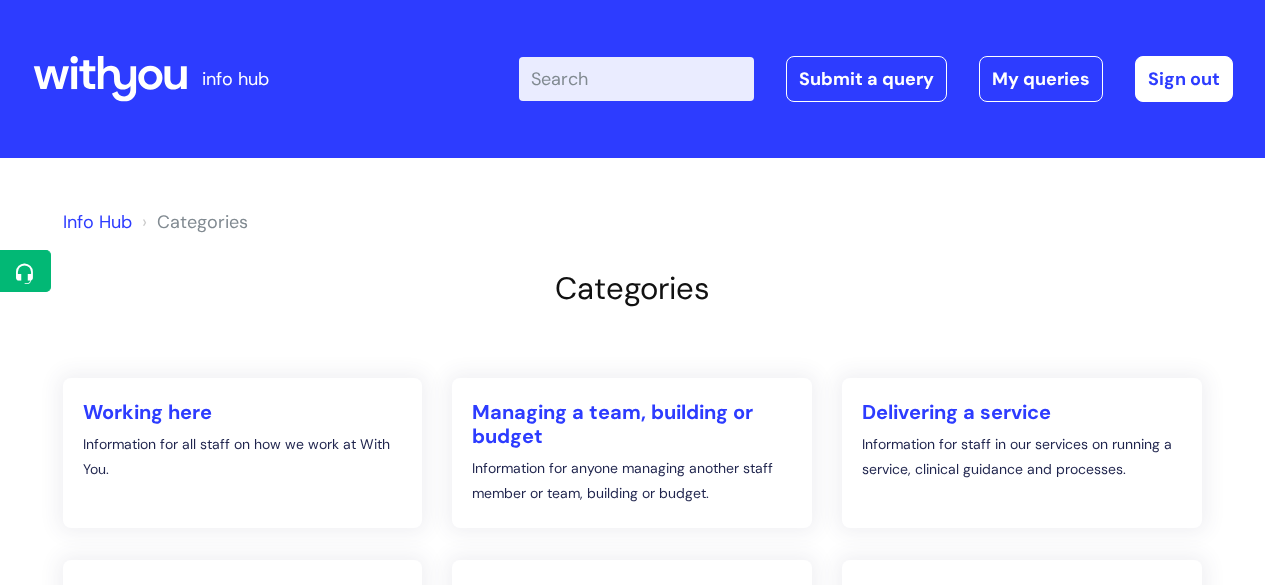 scroll, scrollTop: 0, scrollLeft: 0, axis: both 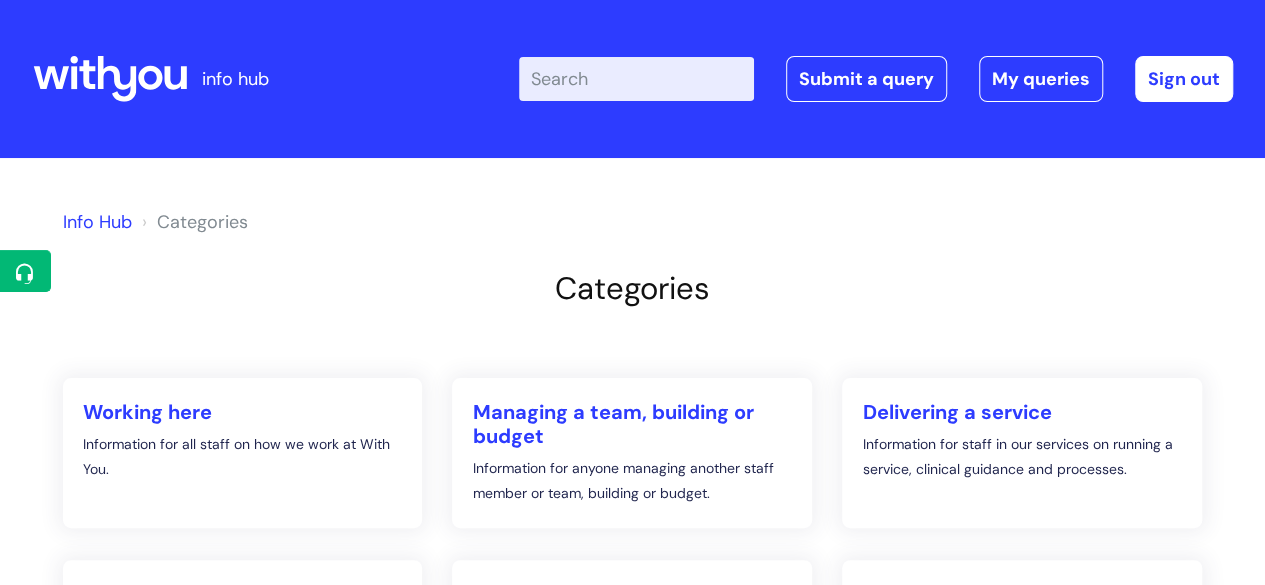 click on "Enter your search term here..." at bounding box center [636, 79] 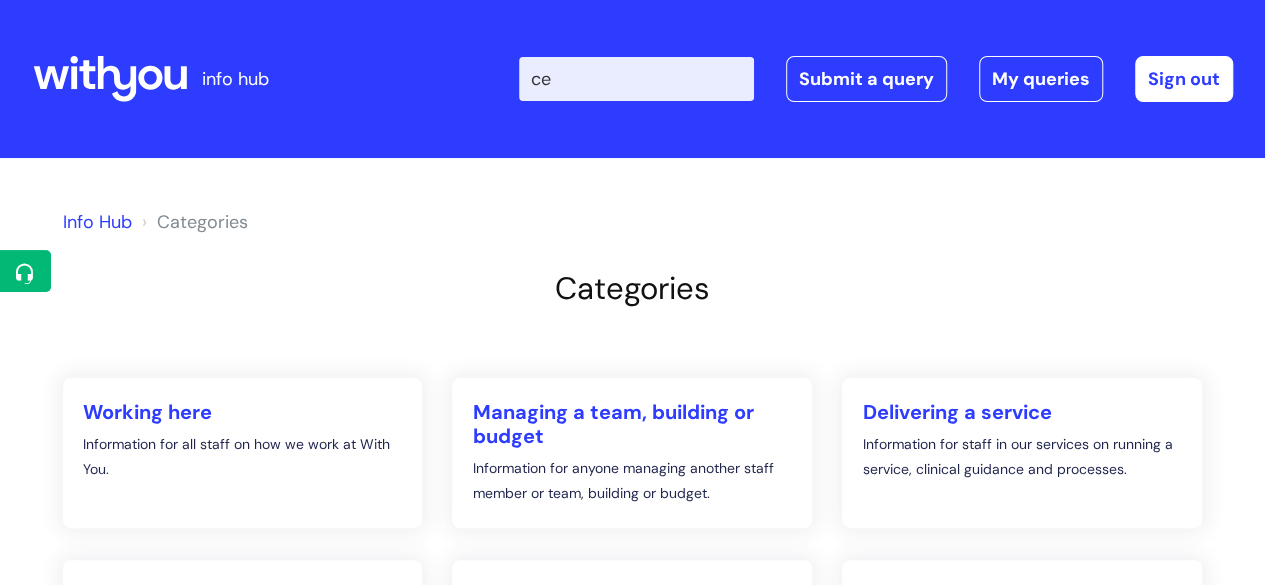 type on "ceo" 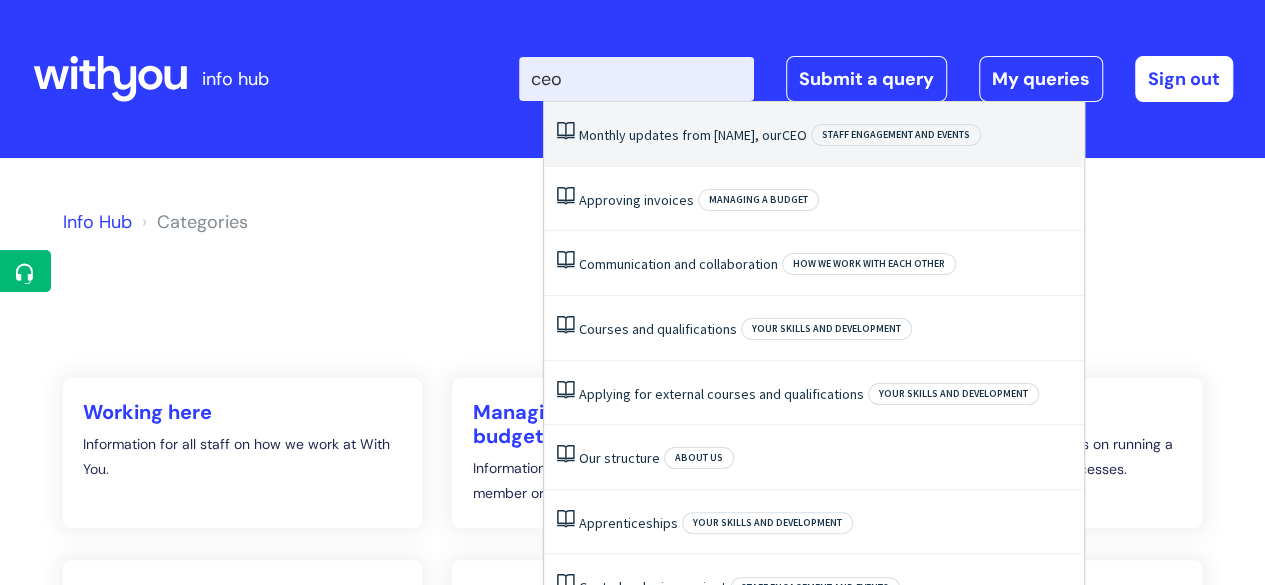 click on "Monthly updates from Simon, our  CEO   Staff engagement and events" at bounding box center [814, 134] 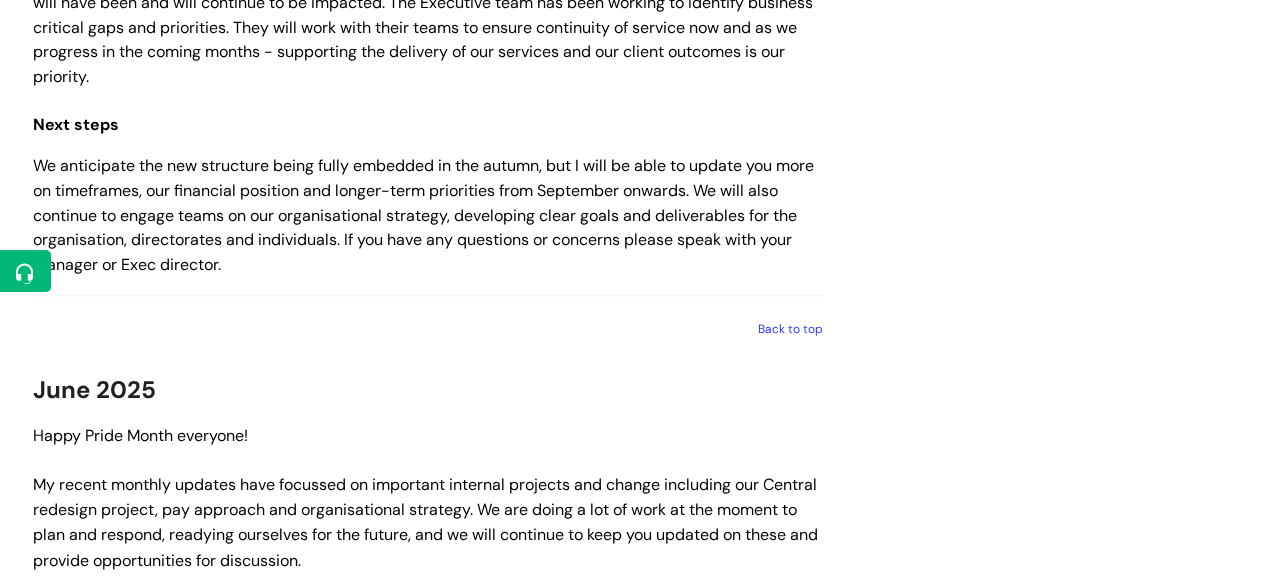 scroll, scrollTop: 1350, scrollLeft: 0, axis: vertical 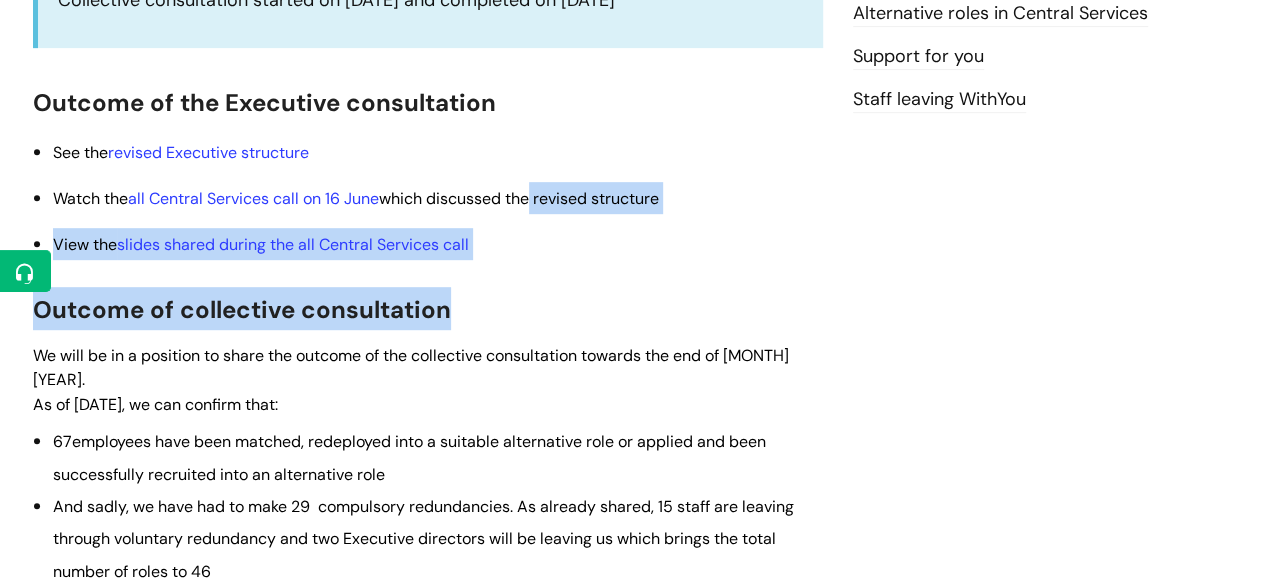 drag, startPoint x: 585, startPoint y: 315, endPoint x: 530, endPoint y: 201, distance: 126.57409 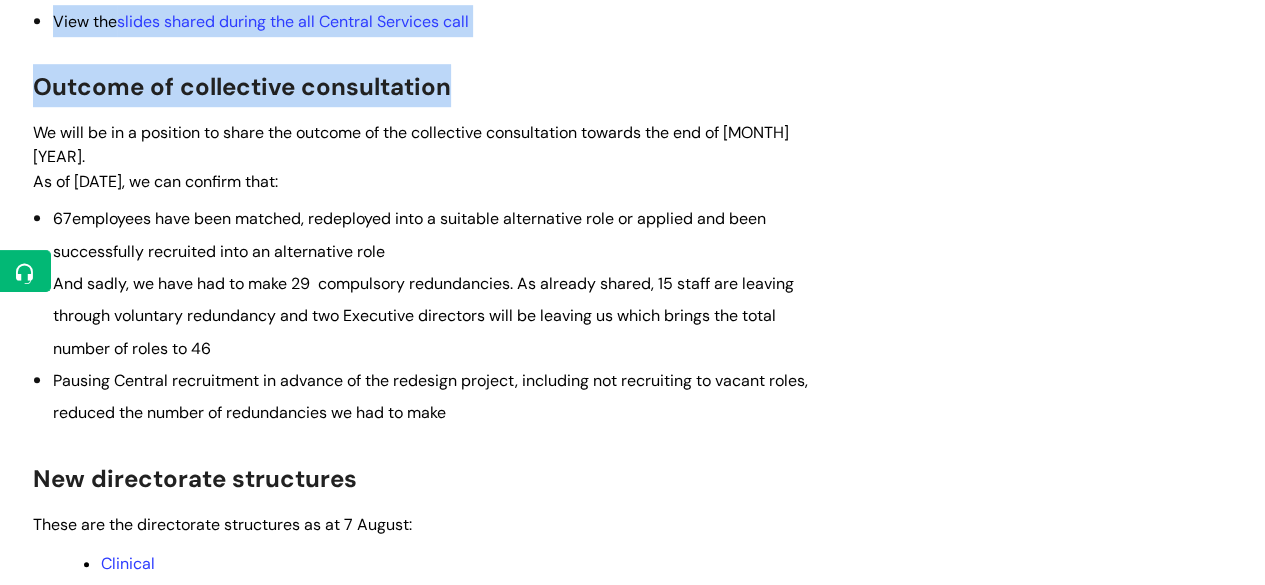 scroll, scrollTop: 651, scrollLeft: 0, axis: vertical 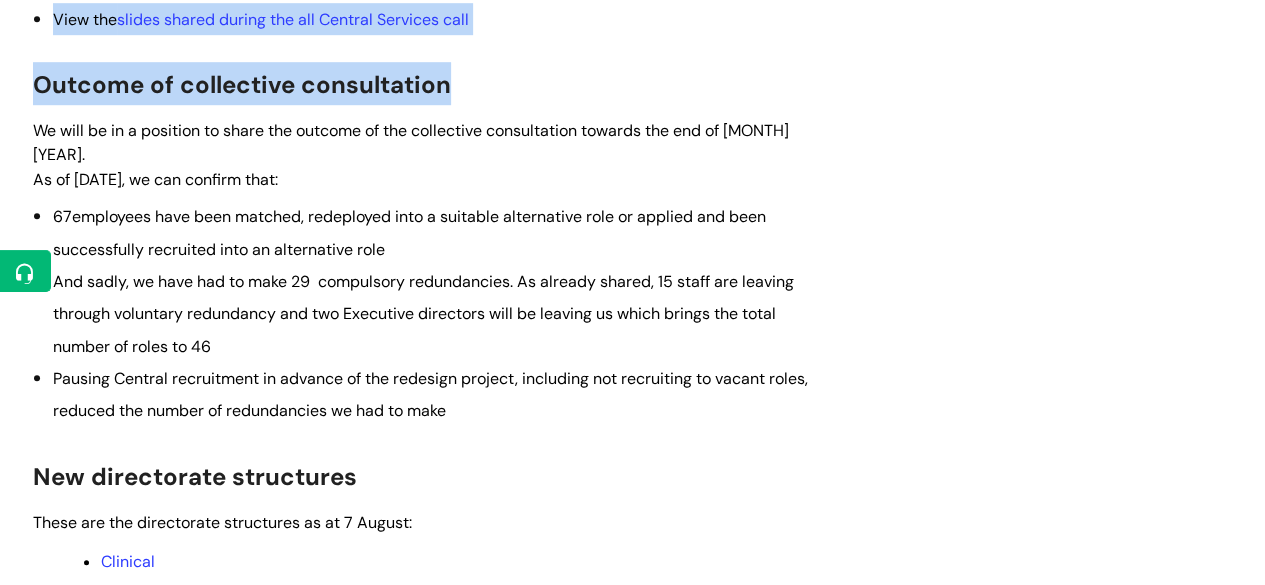 click on "Outcome of collective consultation" at bounding box center (242, 84) 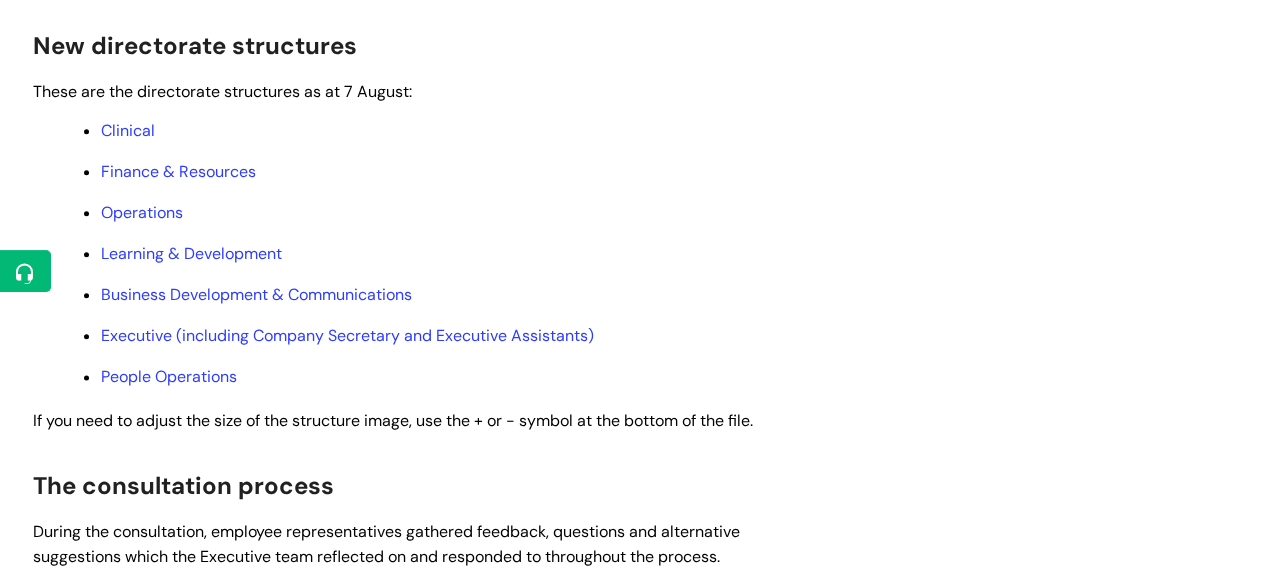 scroll, scrollTop: 1083, scrollLeft: 0, axis: vertical 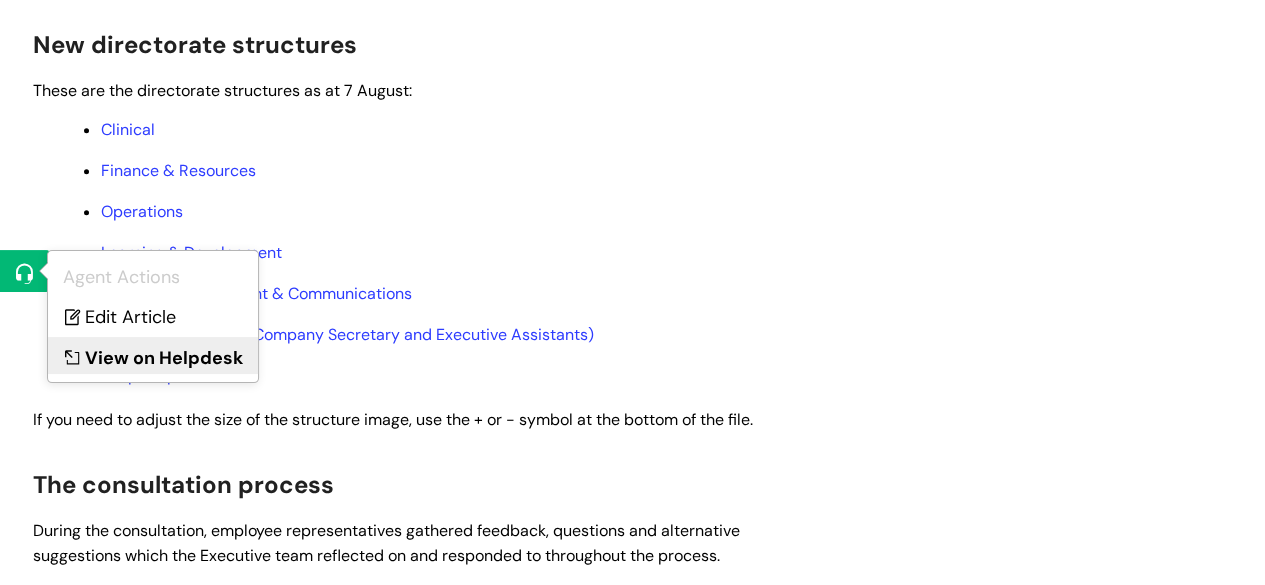 click on "View on Helpdesk" at bounding box center [153, 355] 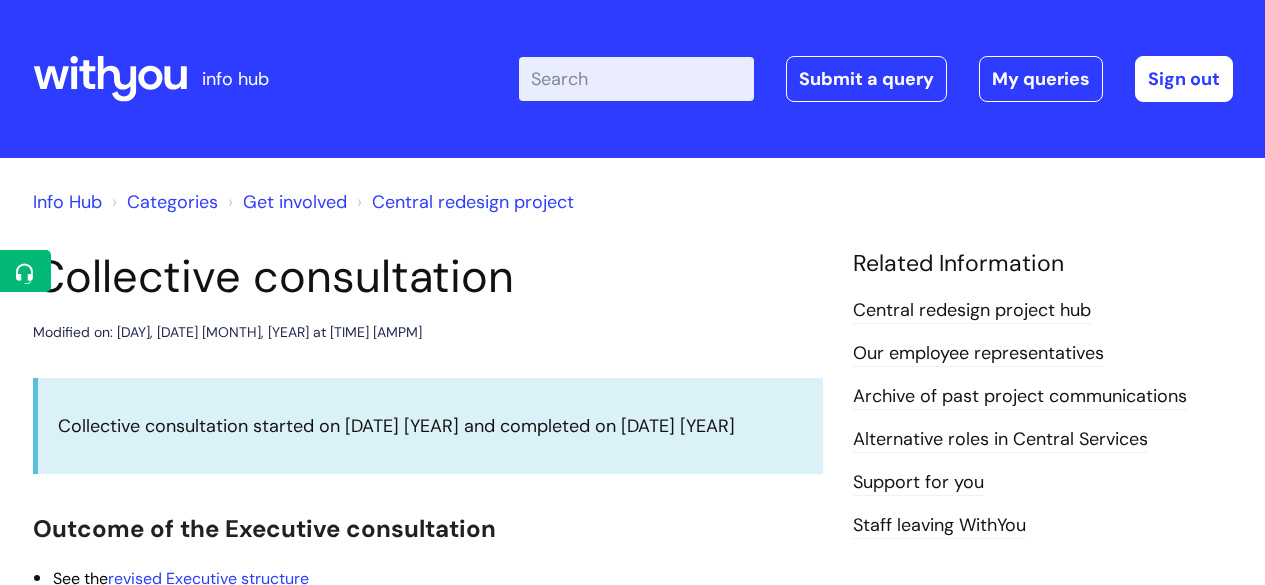 scroll, scrollTop: 0, scrollLeft: 0, axis: both 